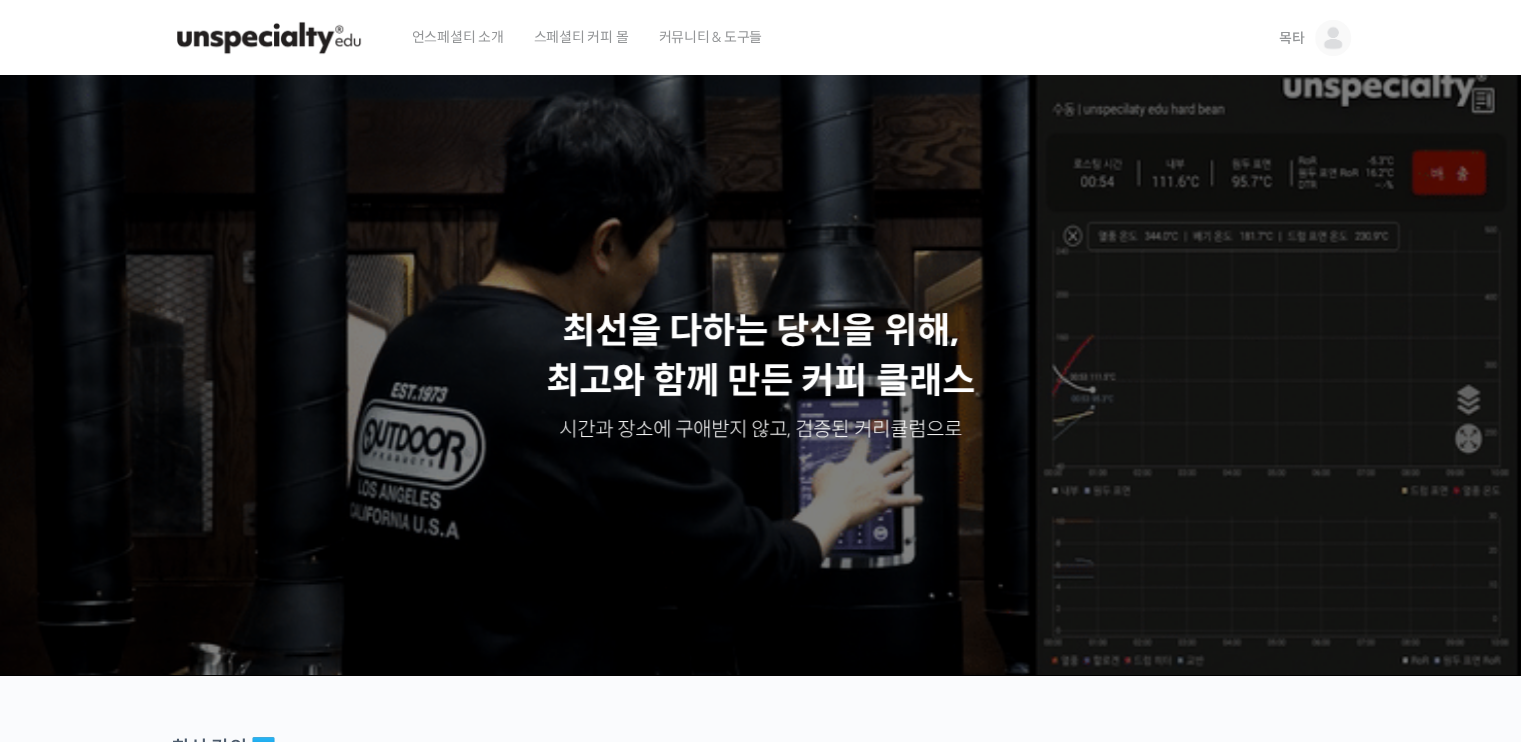 scroll, scrollTop: 0, scrollLeft: 0, axis: both 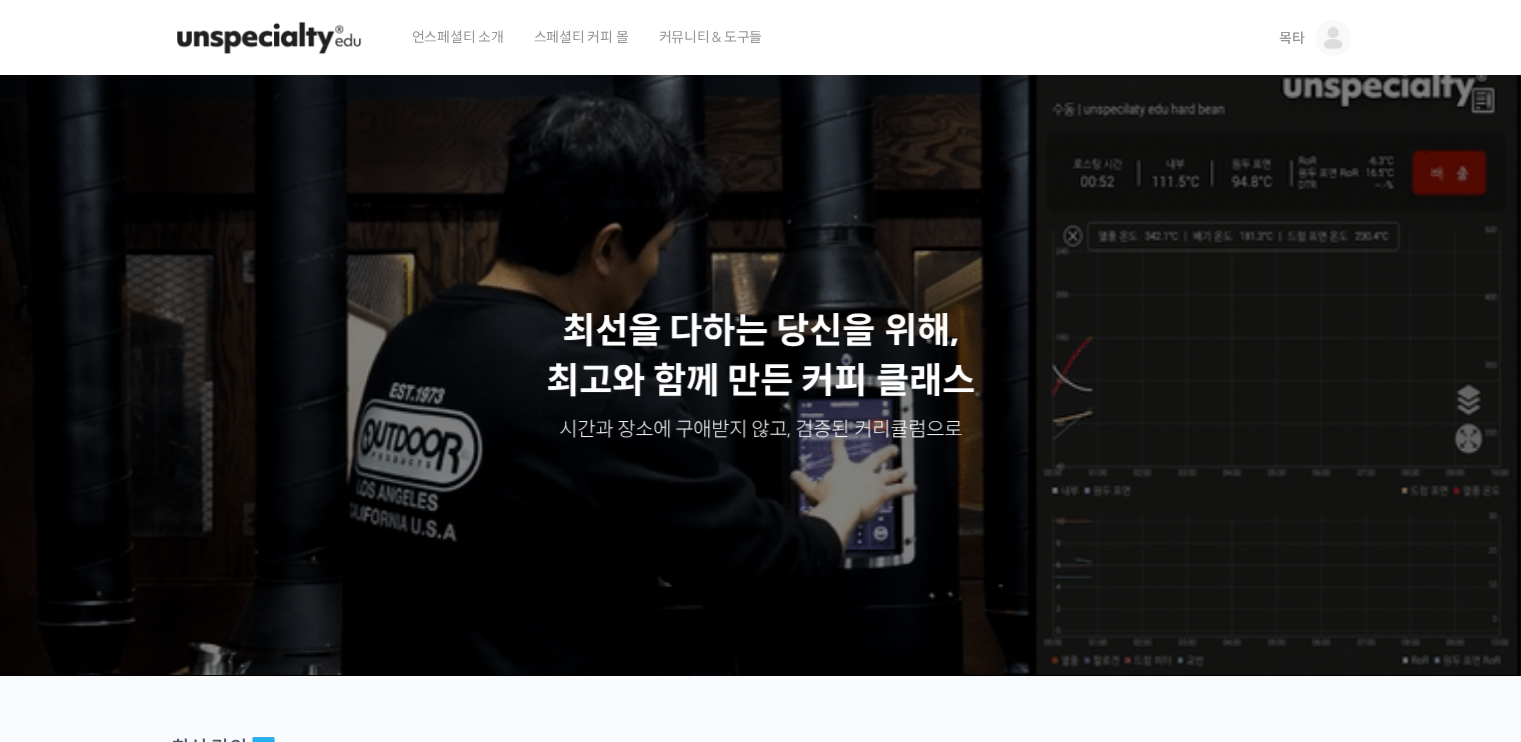 click on "목타" at bounding box center (1292, 38) 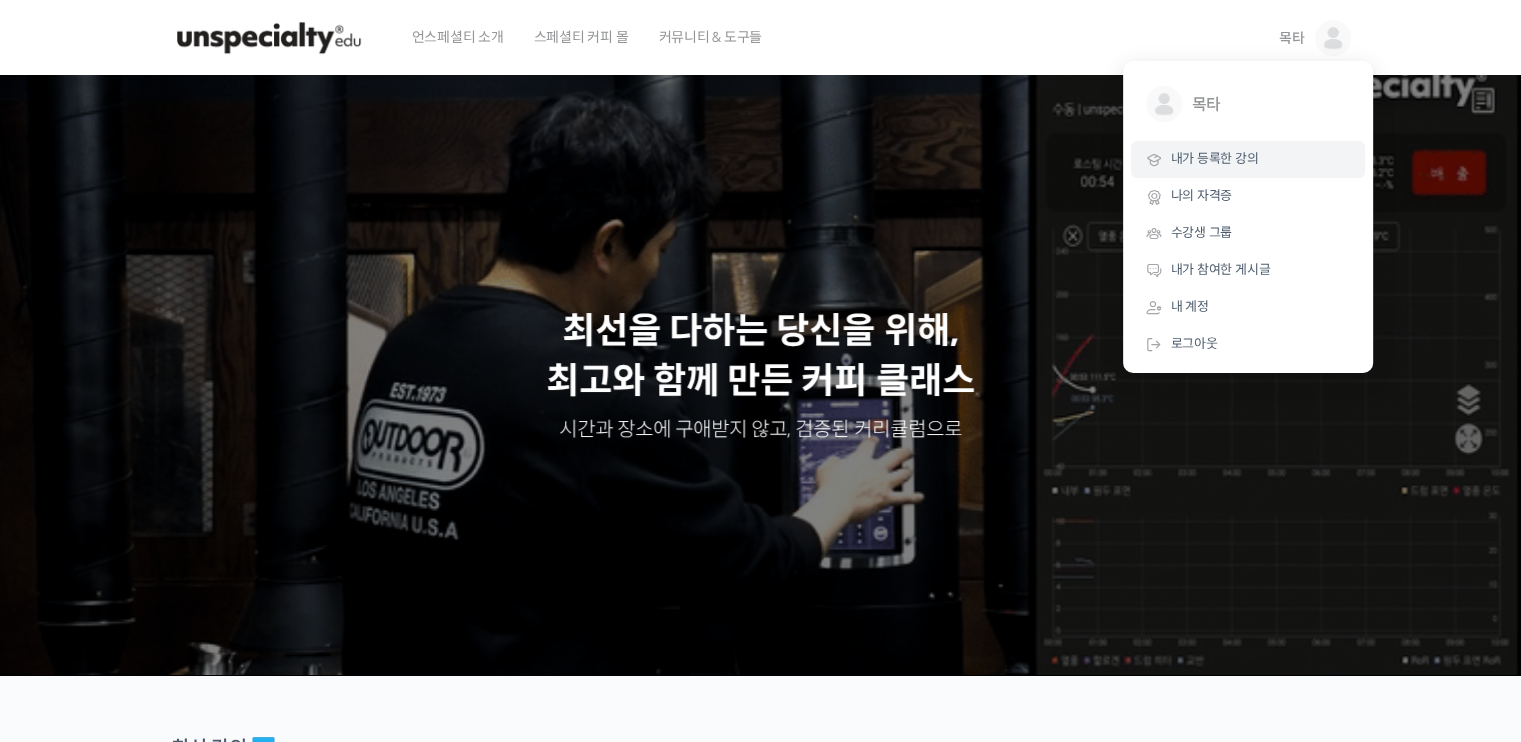 click on "내가 등록한 강의" at bounding box center (1215, 158) 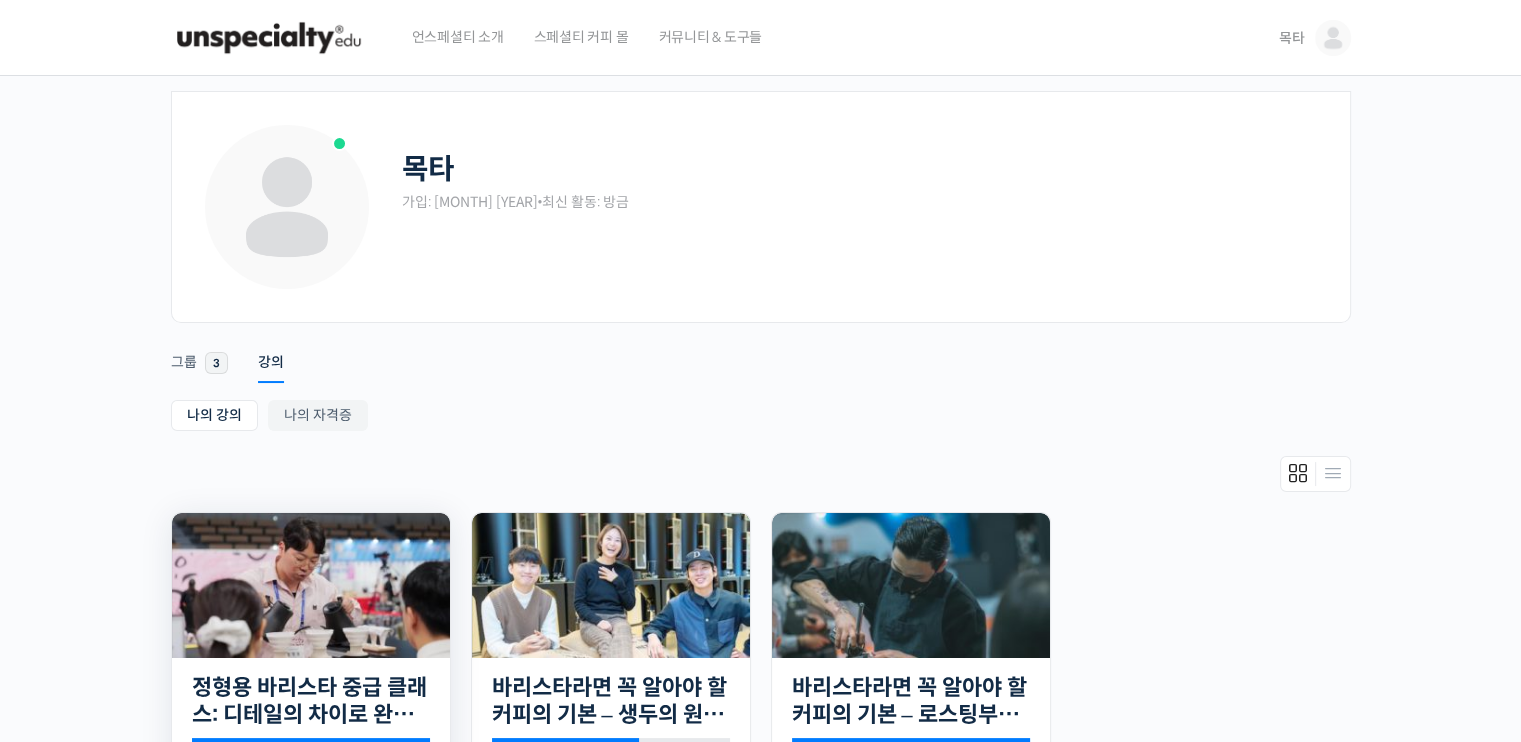 scroll, scrollTop: 0, scrollLeft: 0, axis: both 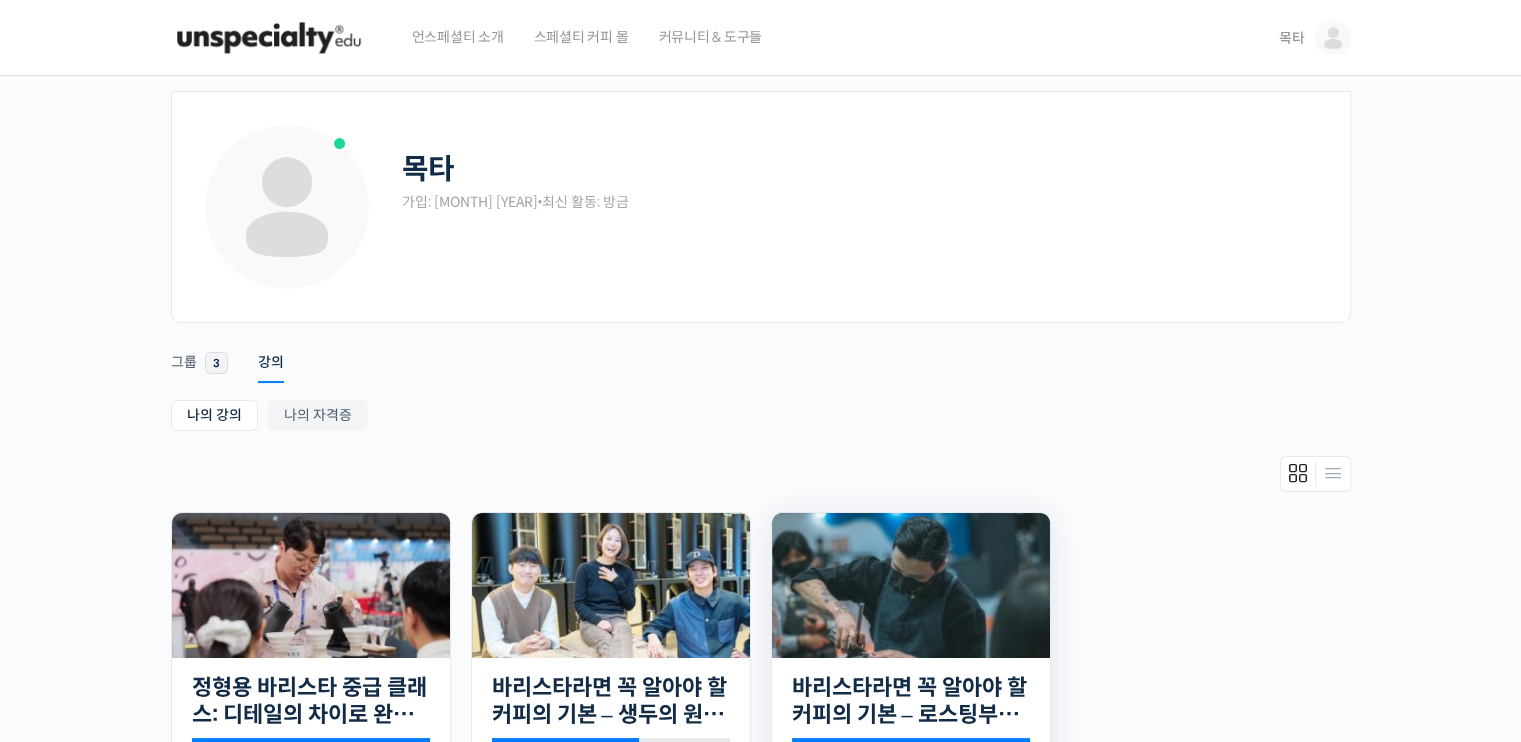 click at bounding box center [911, 585] 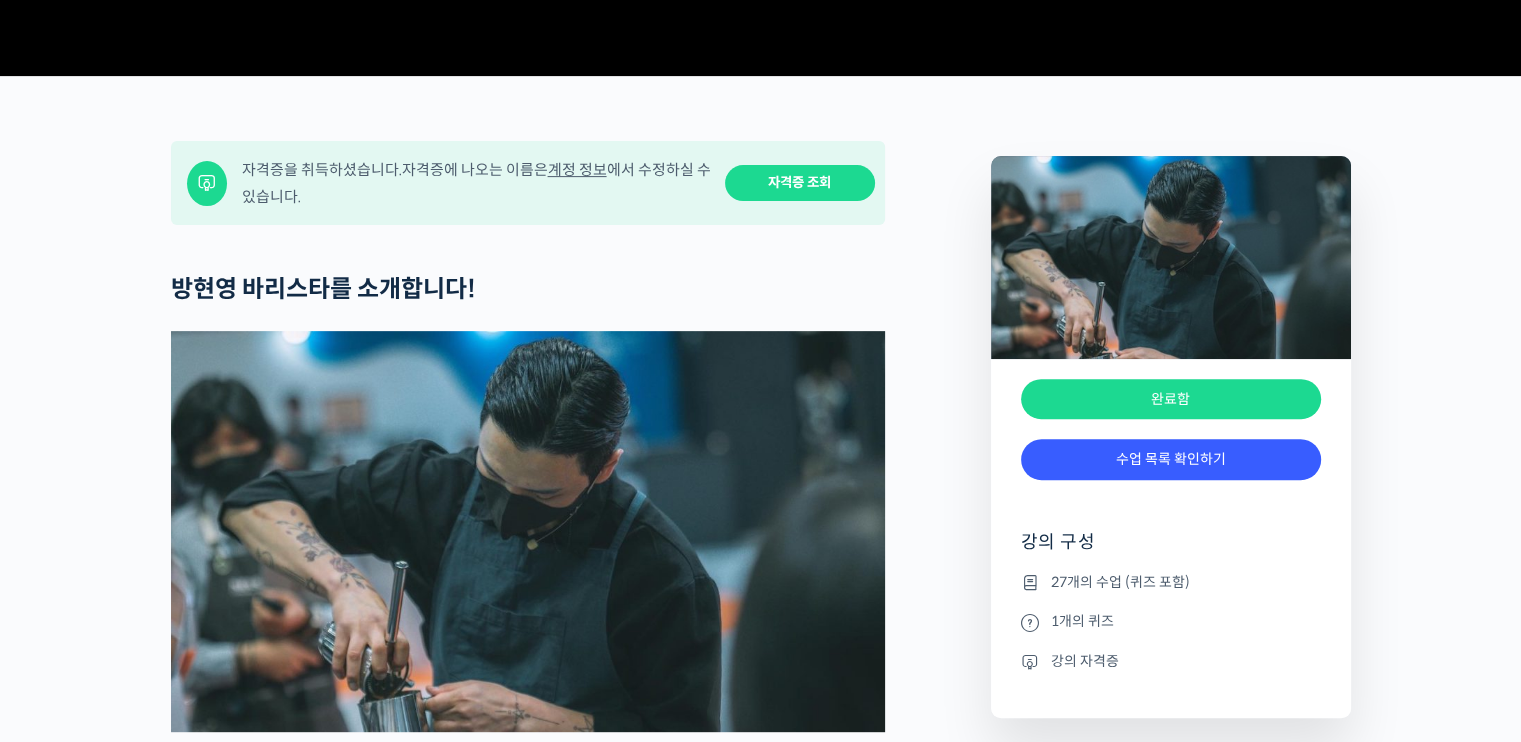 scroll, scrollTop: 700, scrollLeft: 0, axis: vertical 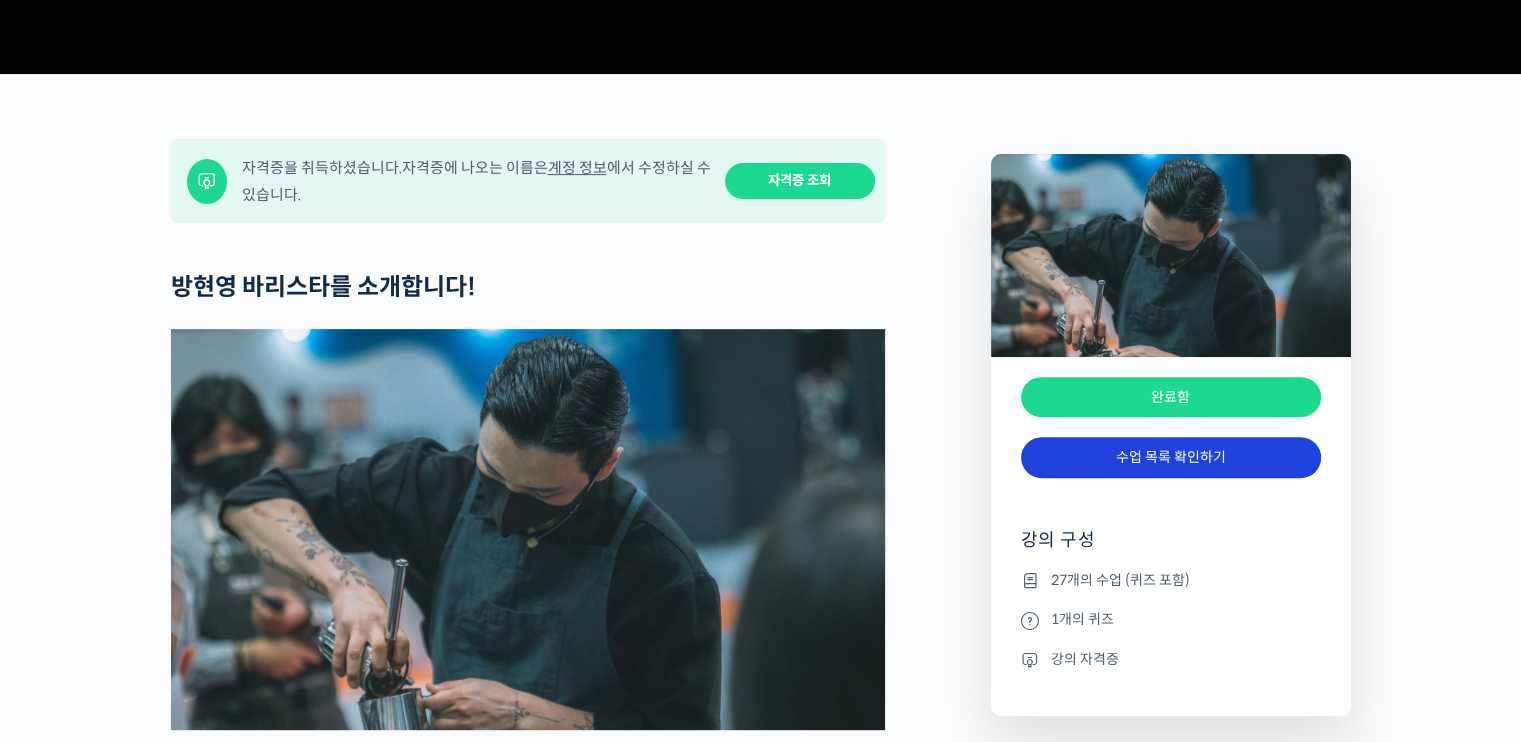 click on "수업 목록 확인하기" at bounding box center (1171, 457) 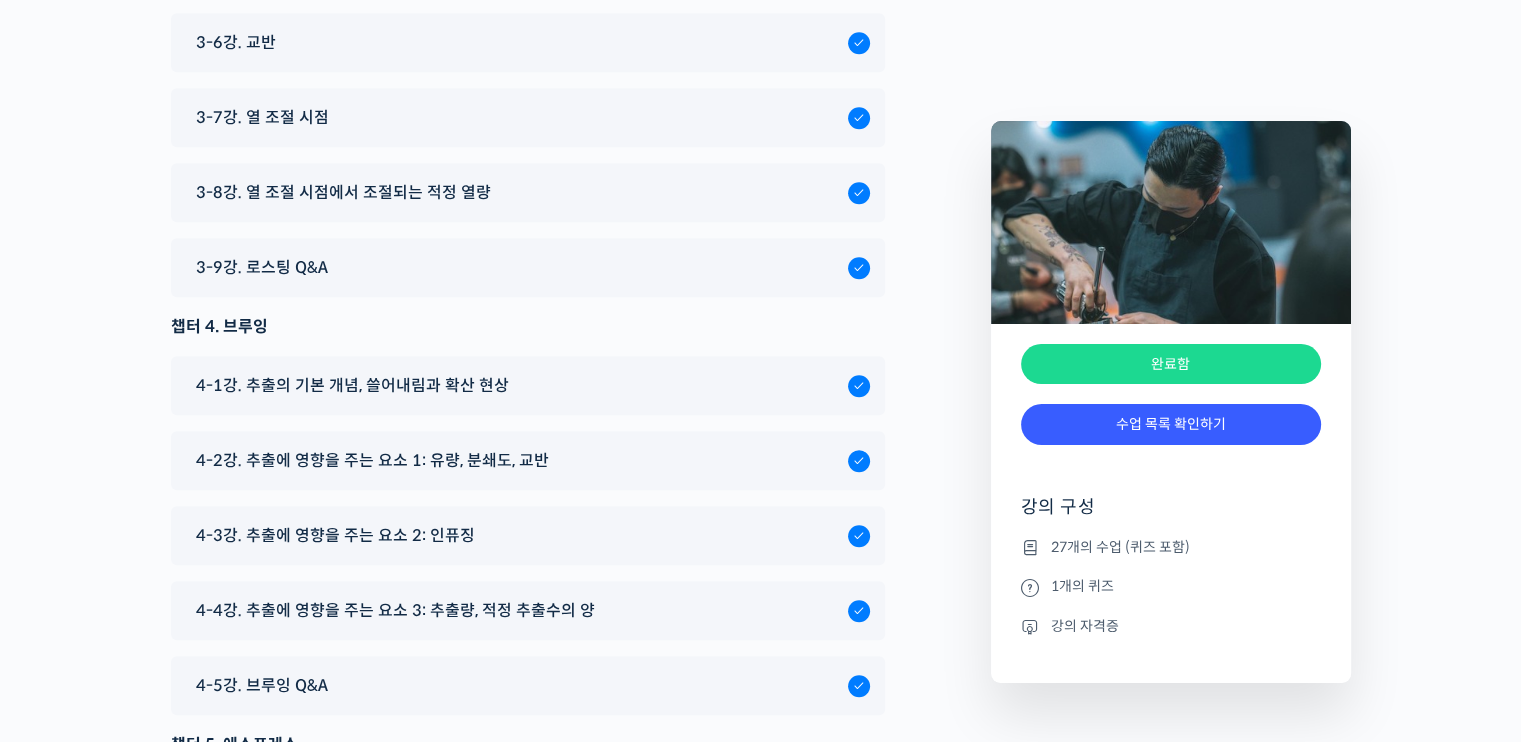 scroll, scrollTop: 9228, scrollLeft: 0, axis: vertical 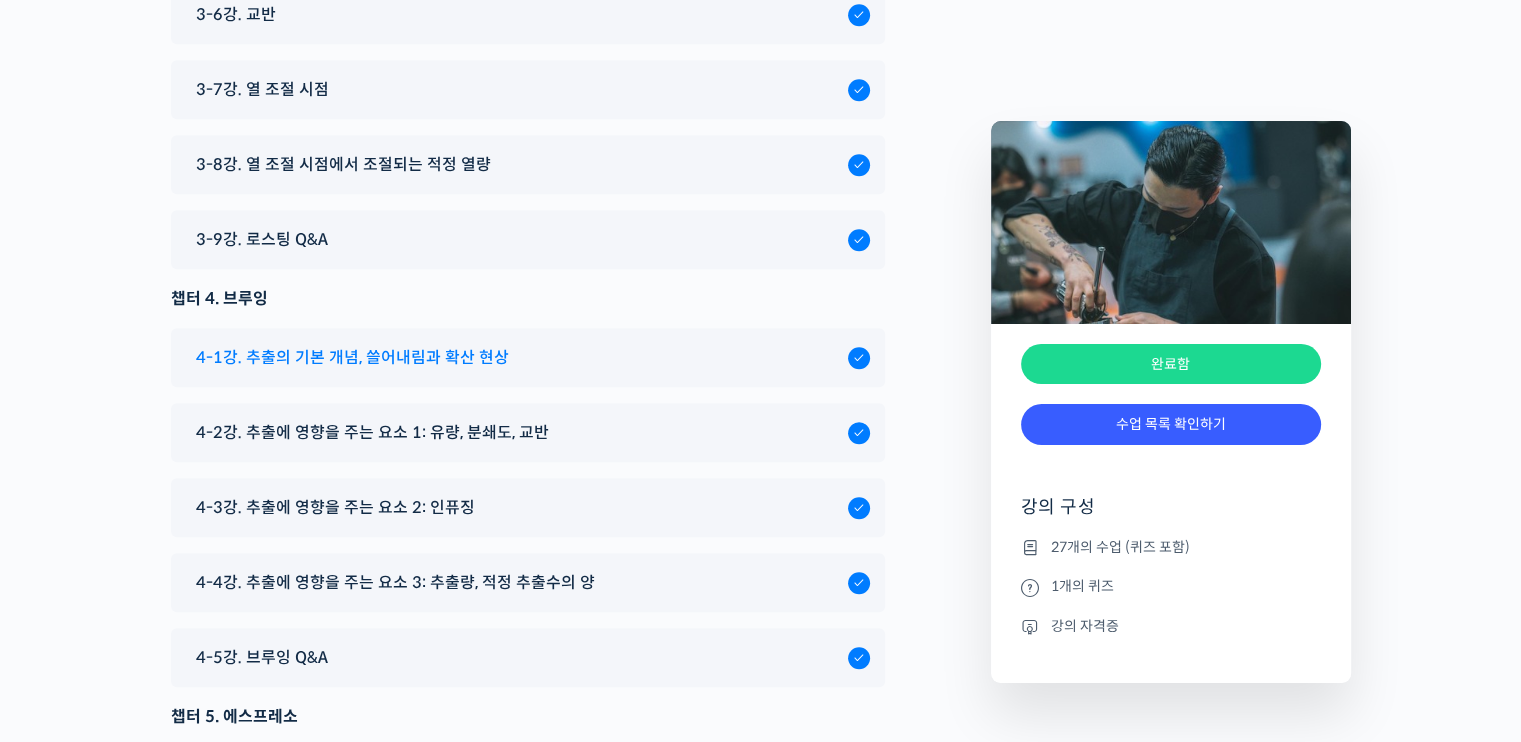 click on "4-1강. 추출의 기본 개념, 쓸어내림과 확산 현상" at bounding box center (352, 357) 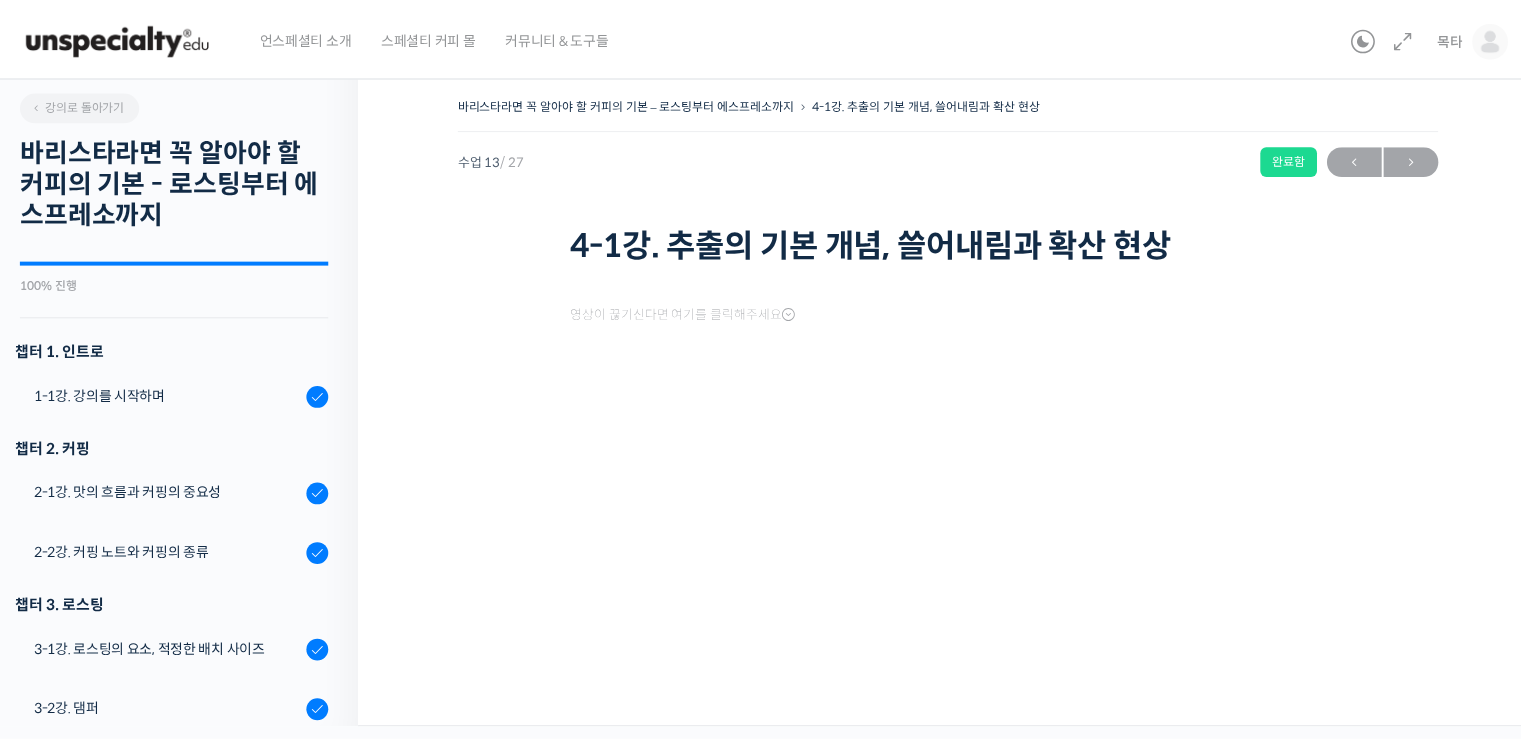 scroll, scrollTop: 0, scrollLeft: 0, axis: both 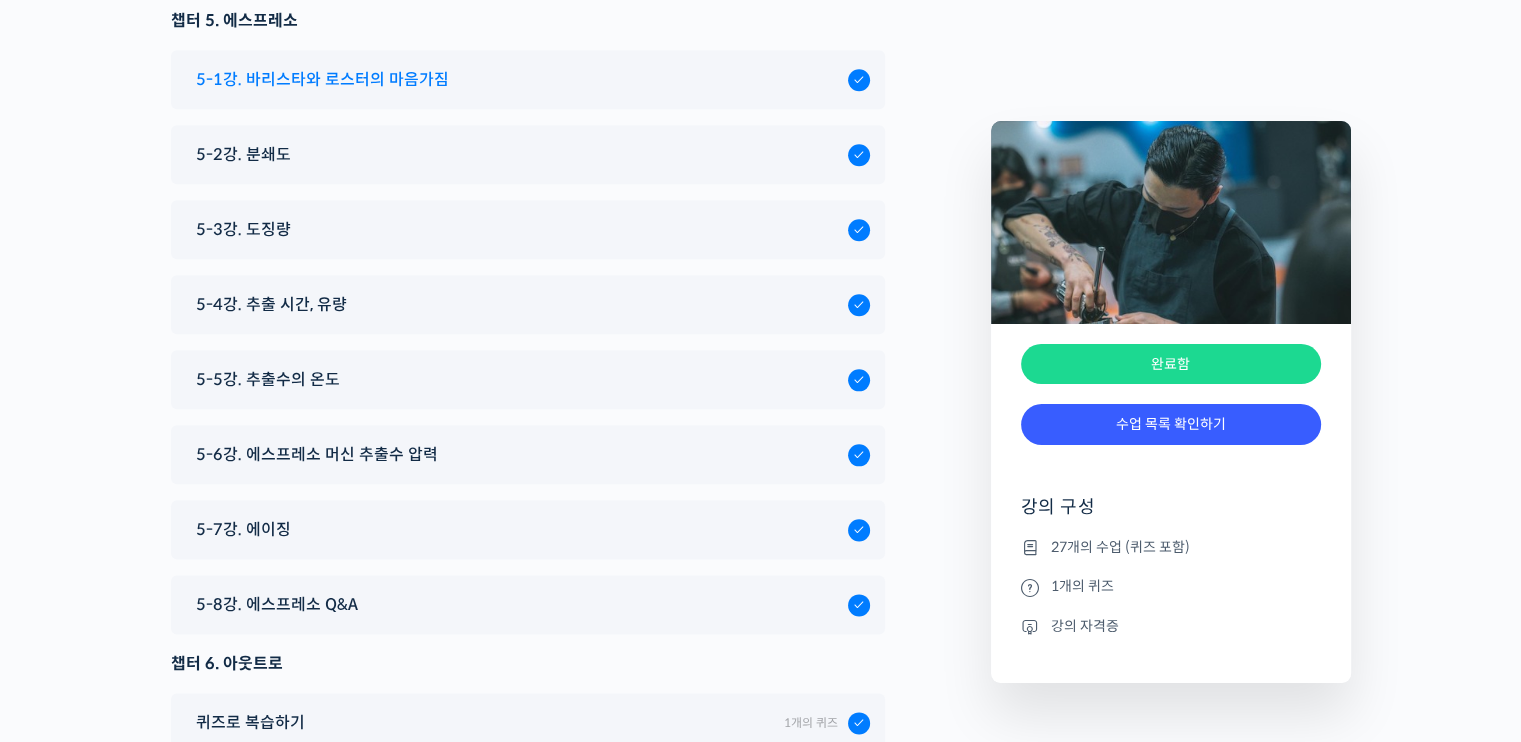 click on "5-1강. 바리스타와 로스터의 마음가짐" at bounding box center [322, 79] 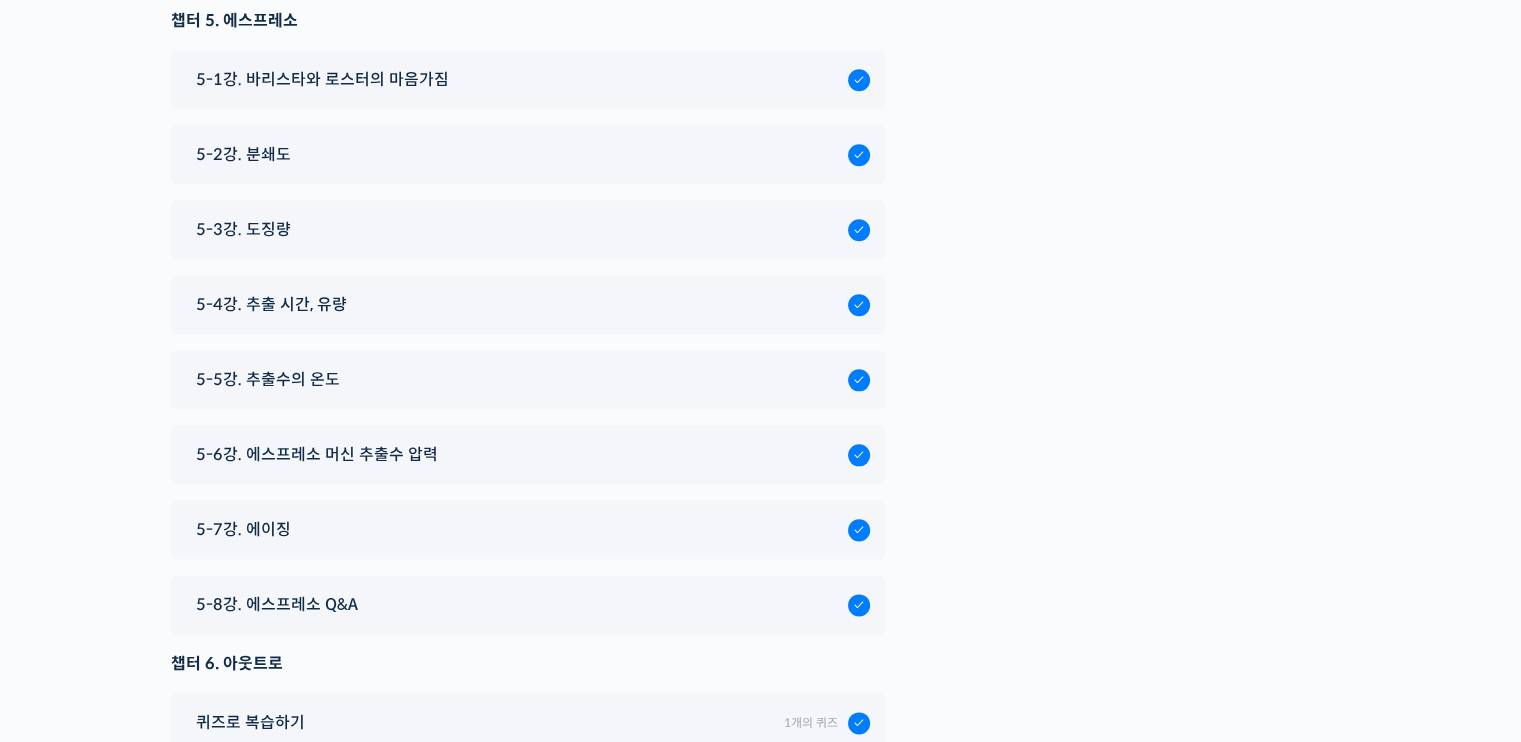 scroll, scrollTop: 700, scrollLeft: 0, axis: vertical 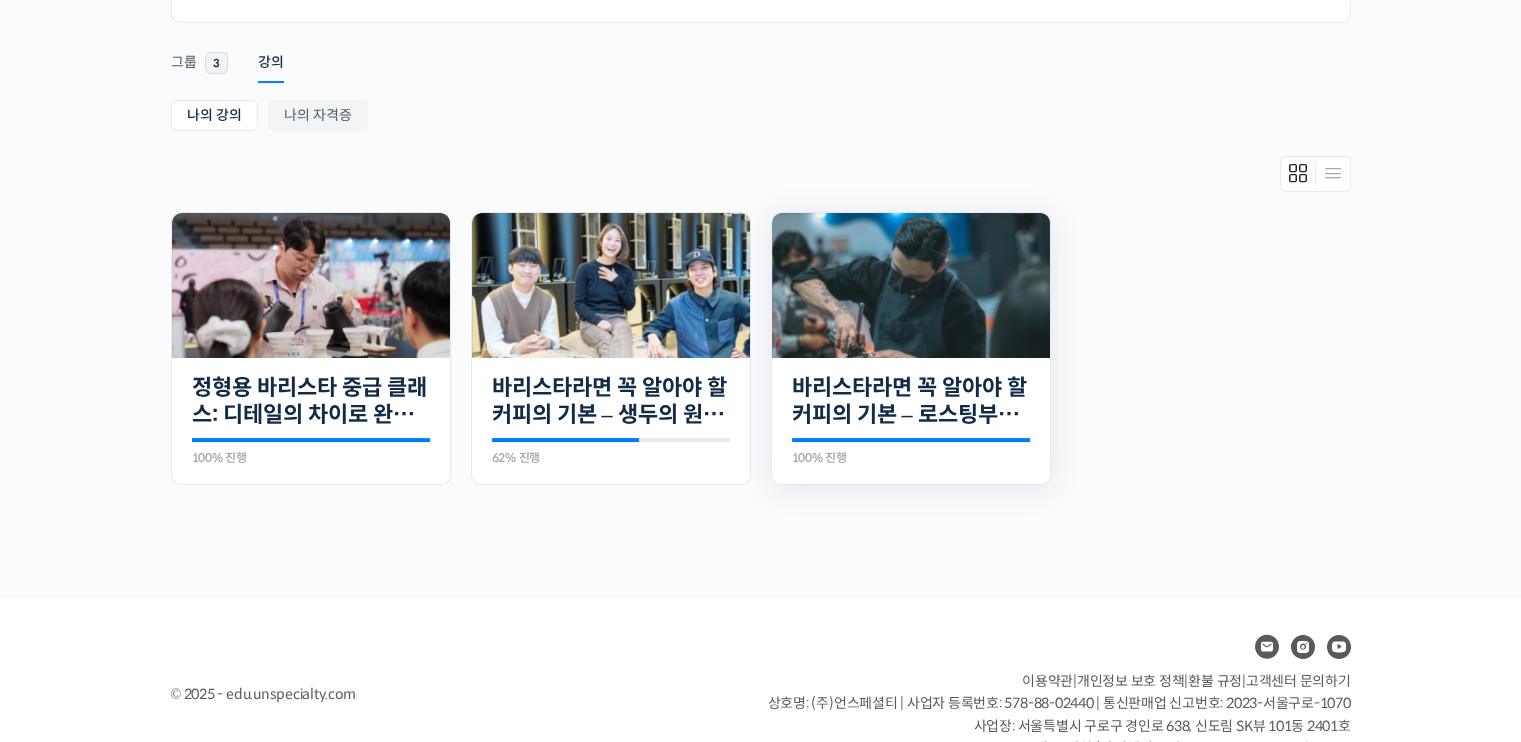 click at bounding box center (911, 285) 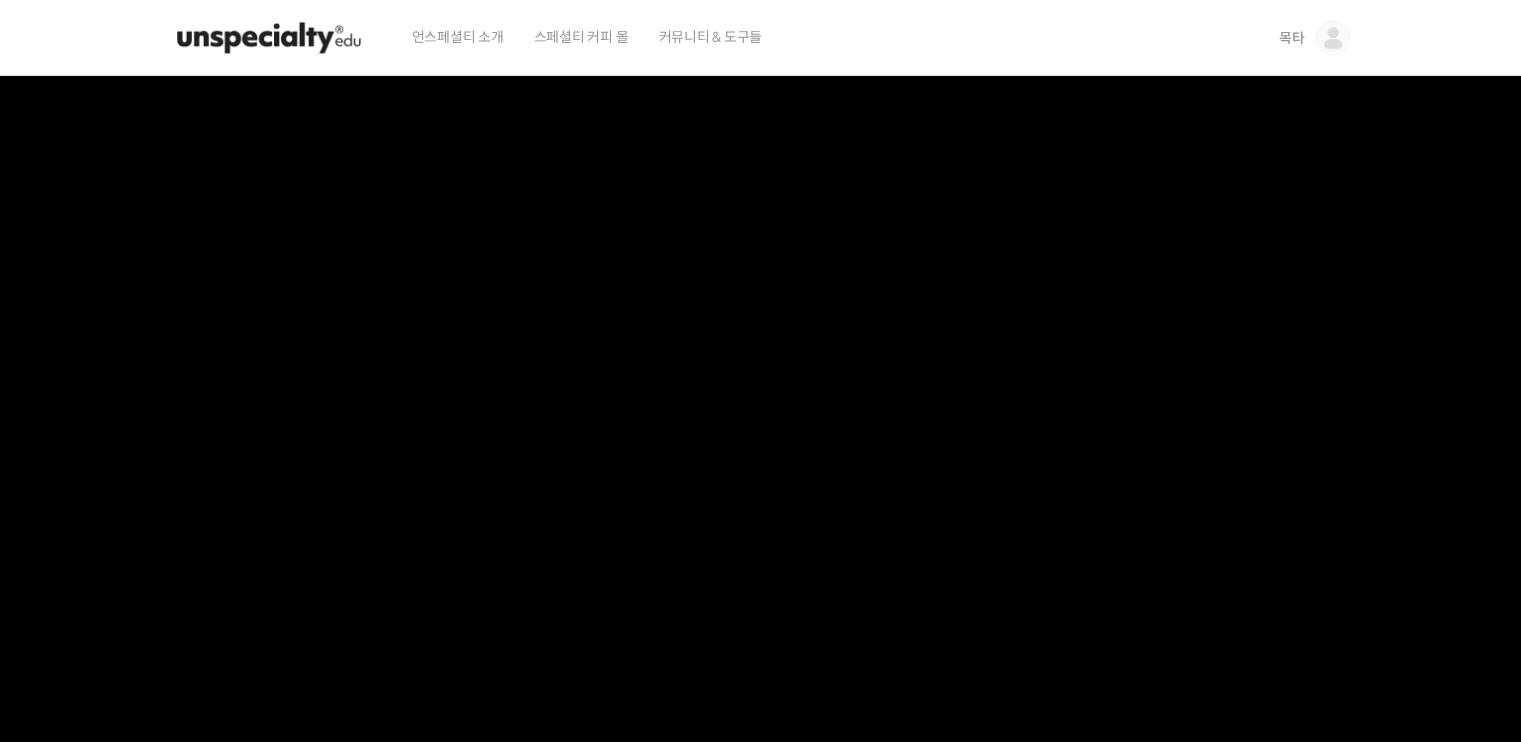 scroll, scrollTop: 0, scrollLeft: 0, axis: both 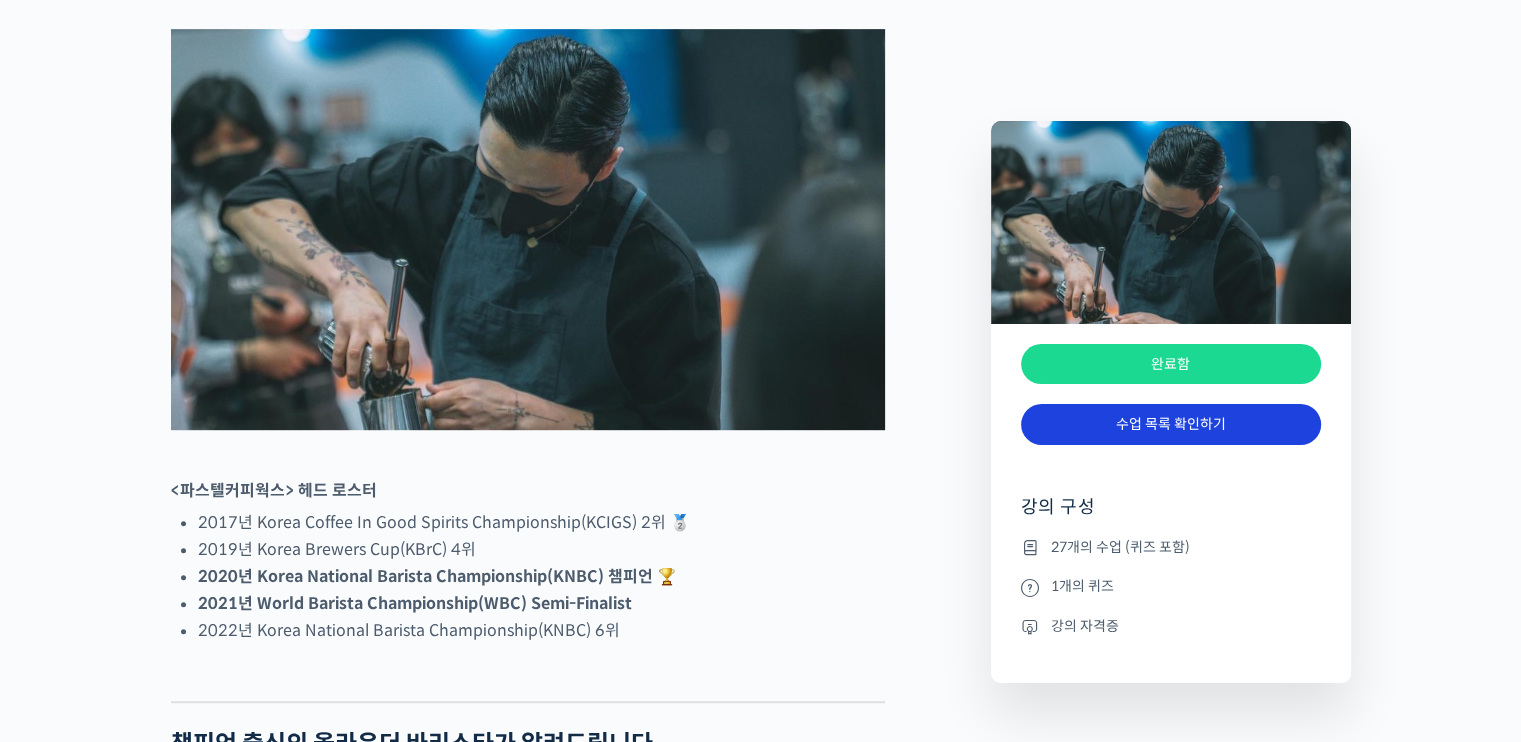 click on "수업 목록 확인하기" at bounding box center [1171, 424] 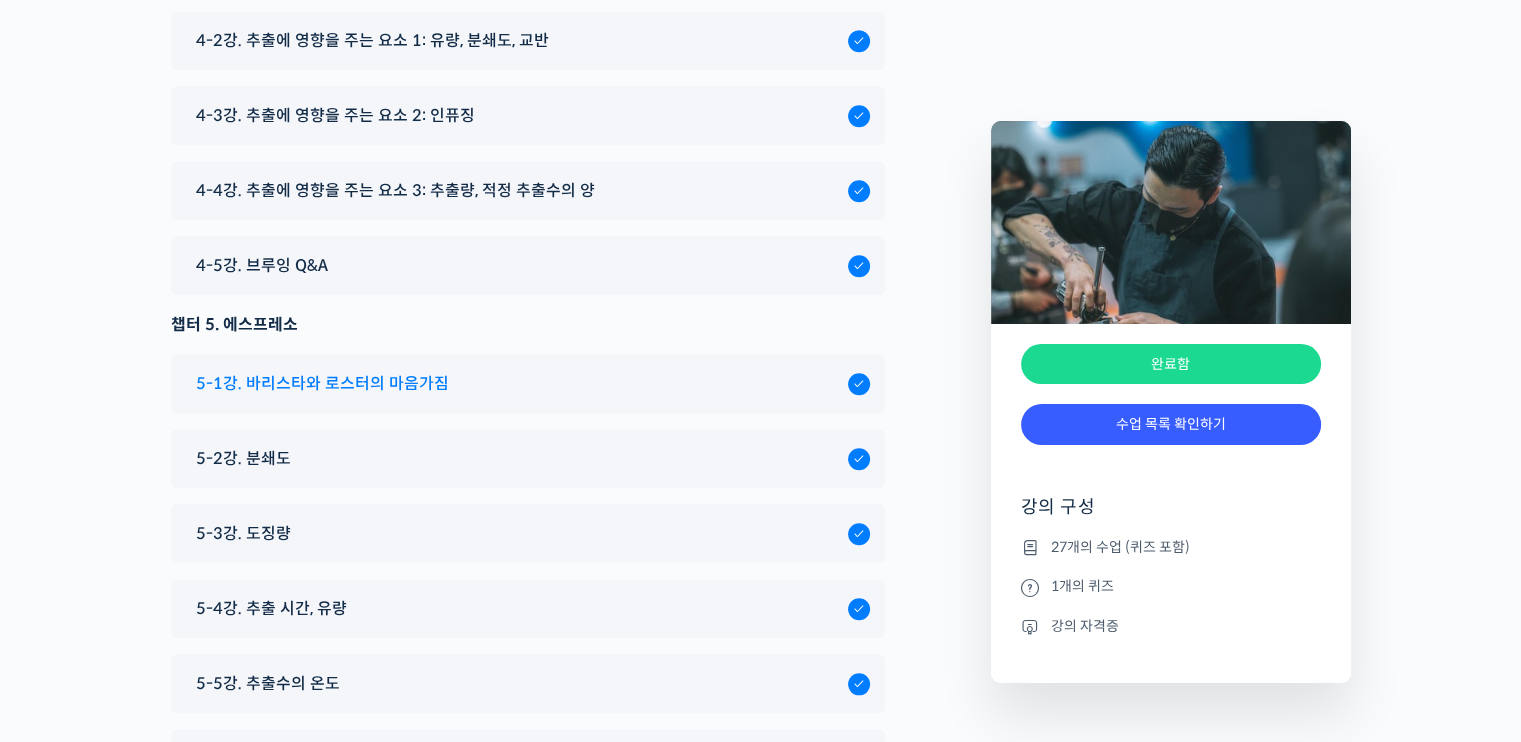 scroll, scrollTop: 9628, scrollLeft: 0, axis: vertical 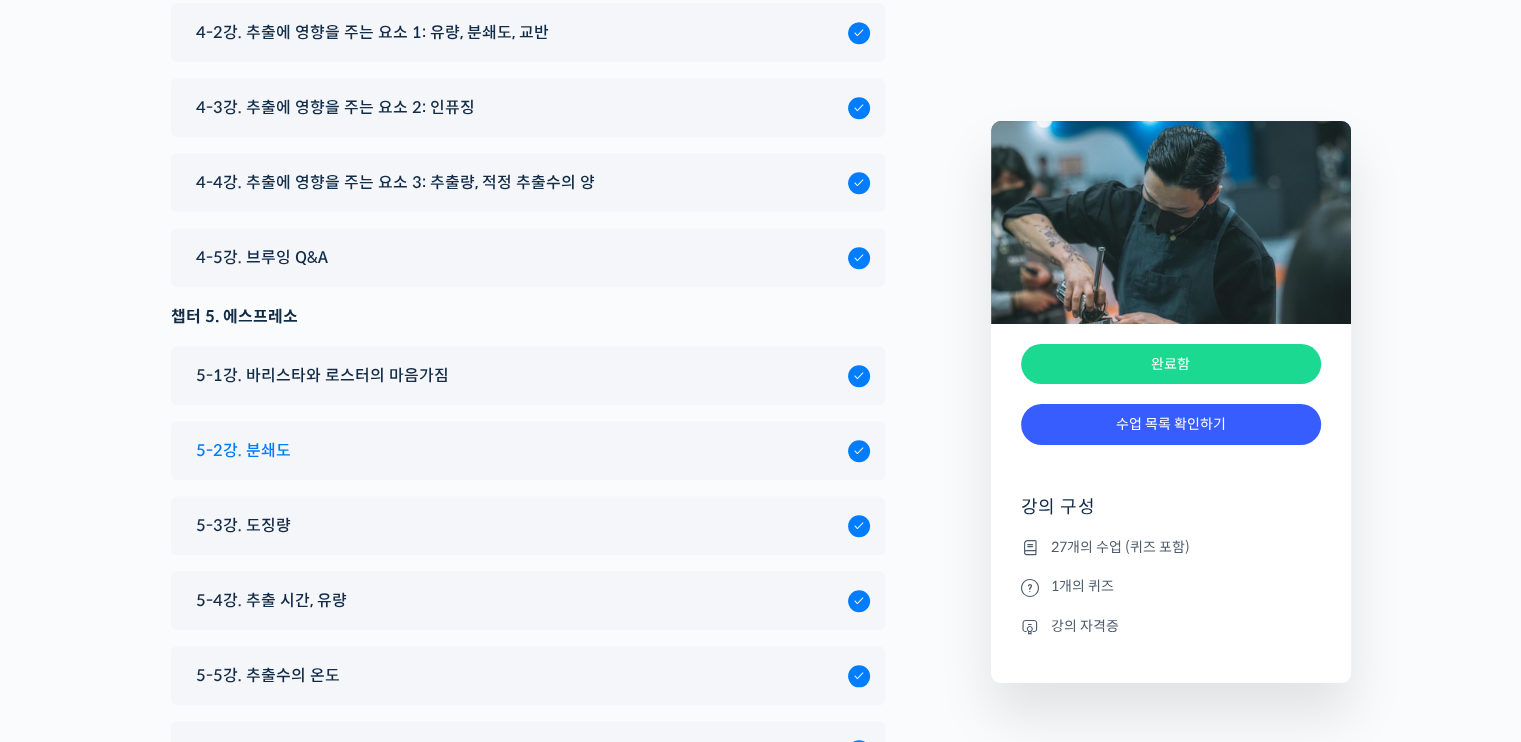 click on "5-2강. 분쇄도" at bounding box center (517, 450) 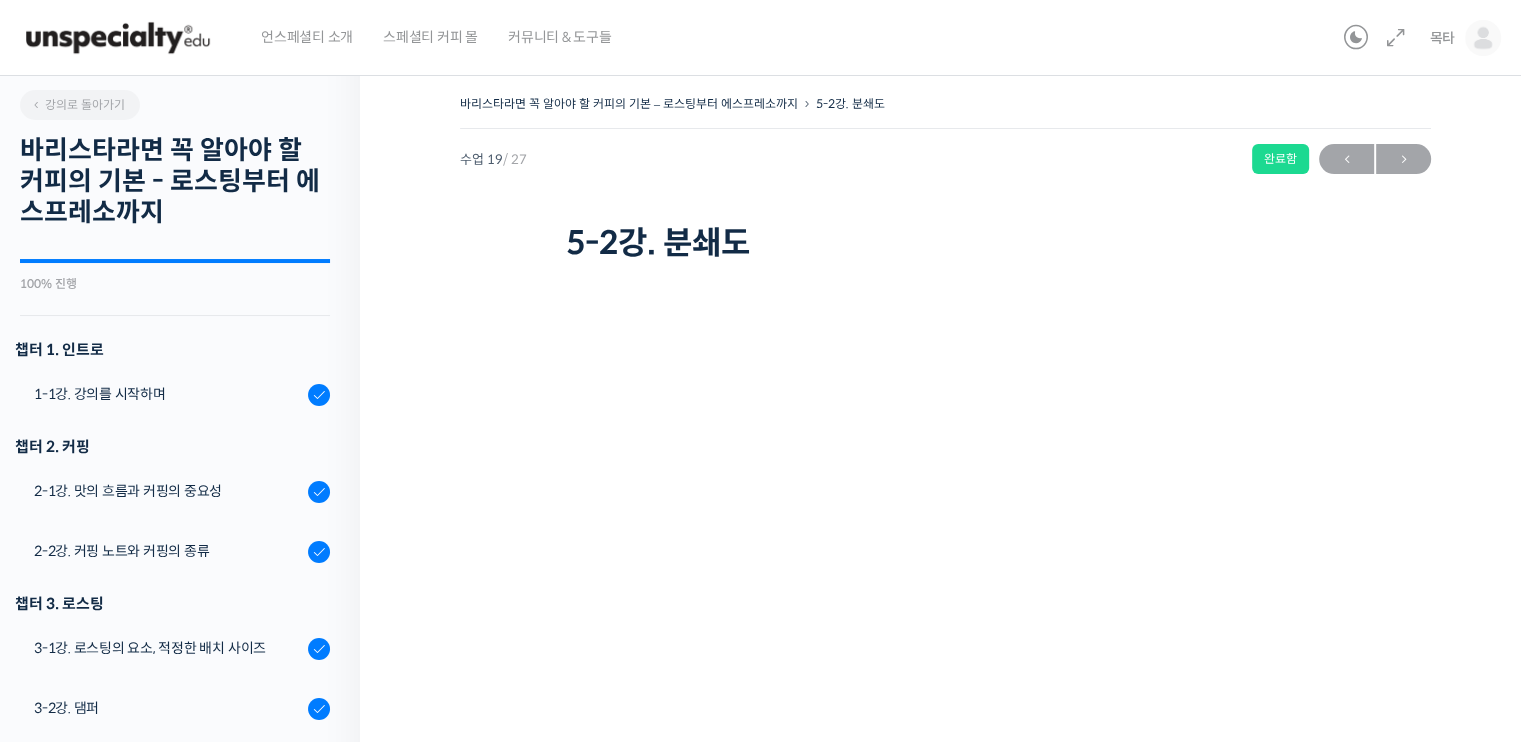 scroll, scrollTop: 0, scrollLeft: 0, axis: both 